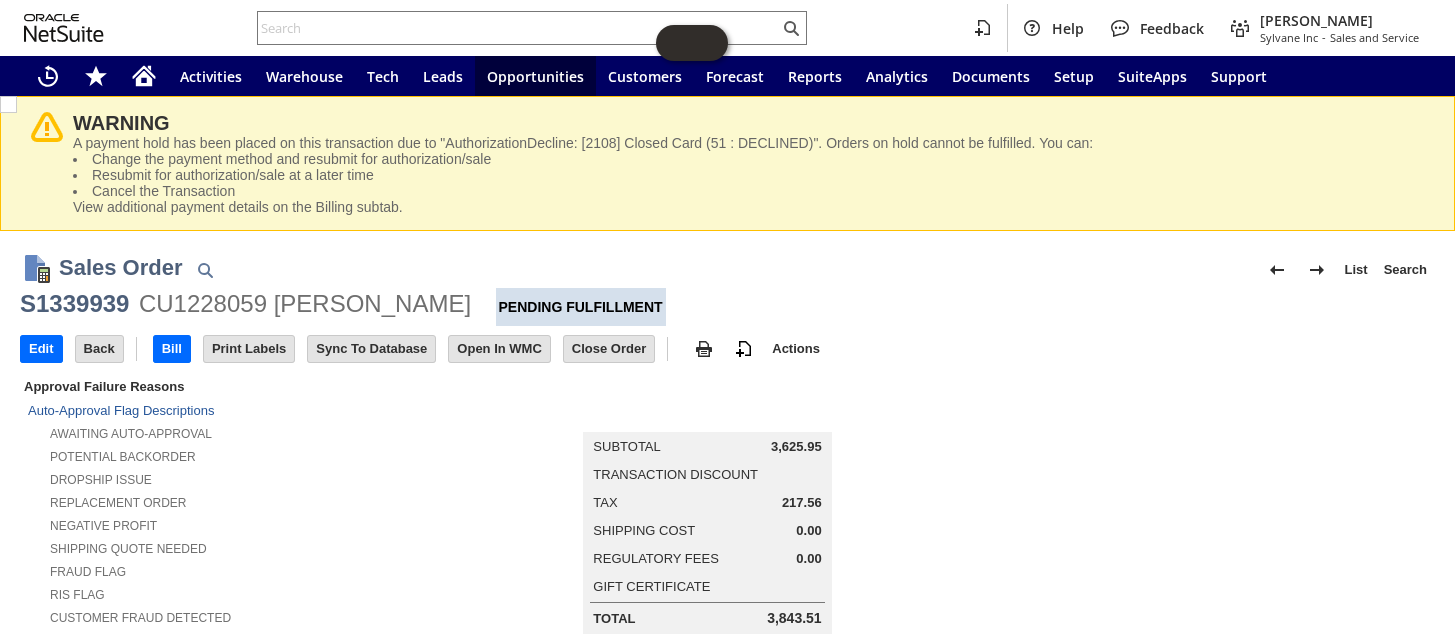 scroll, scrollTop: 0, scrollLeft: 0, axis: both 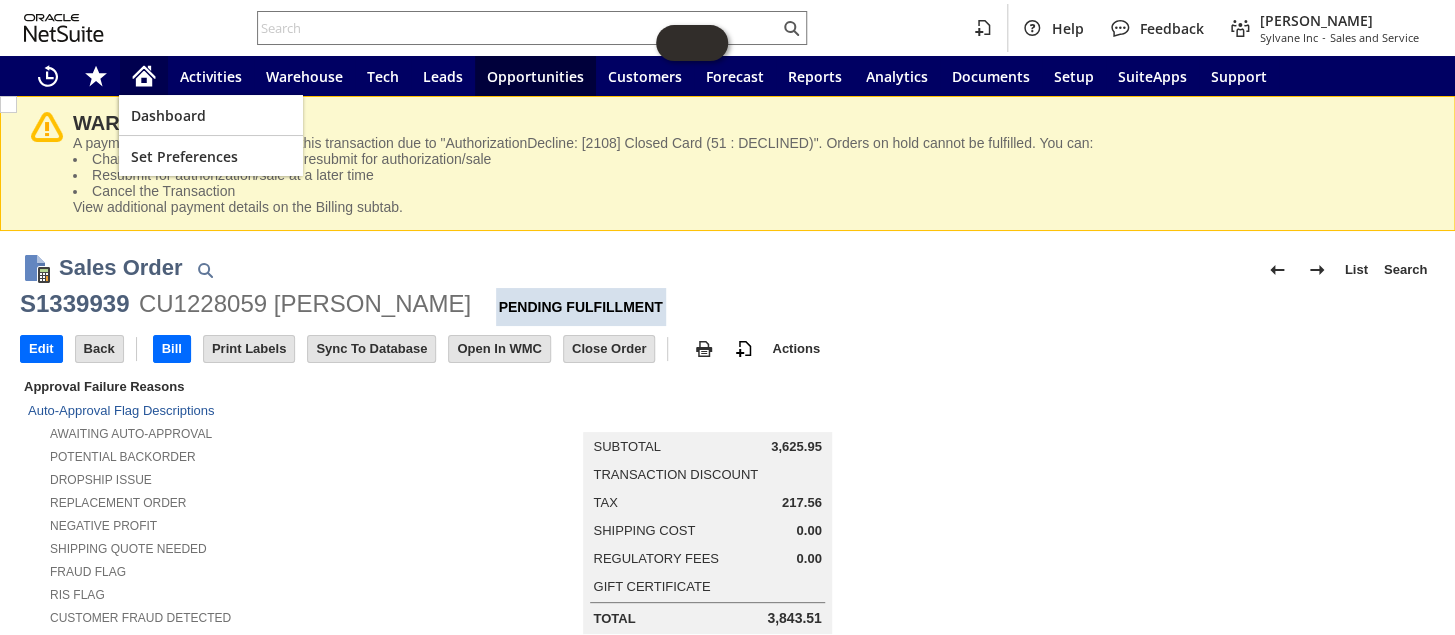 click 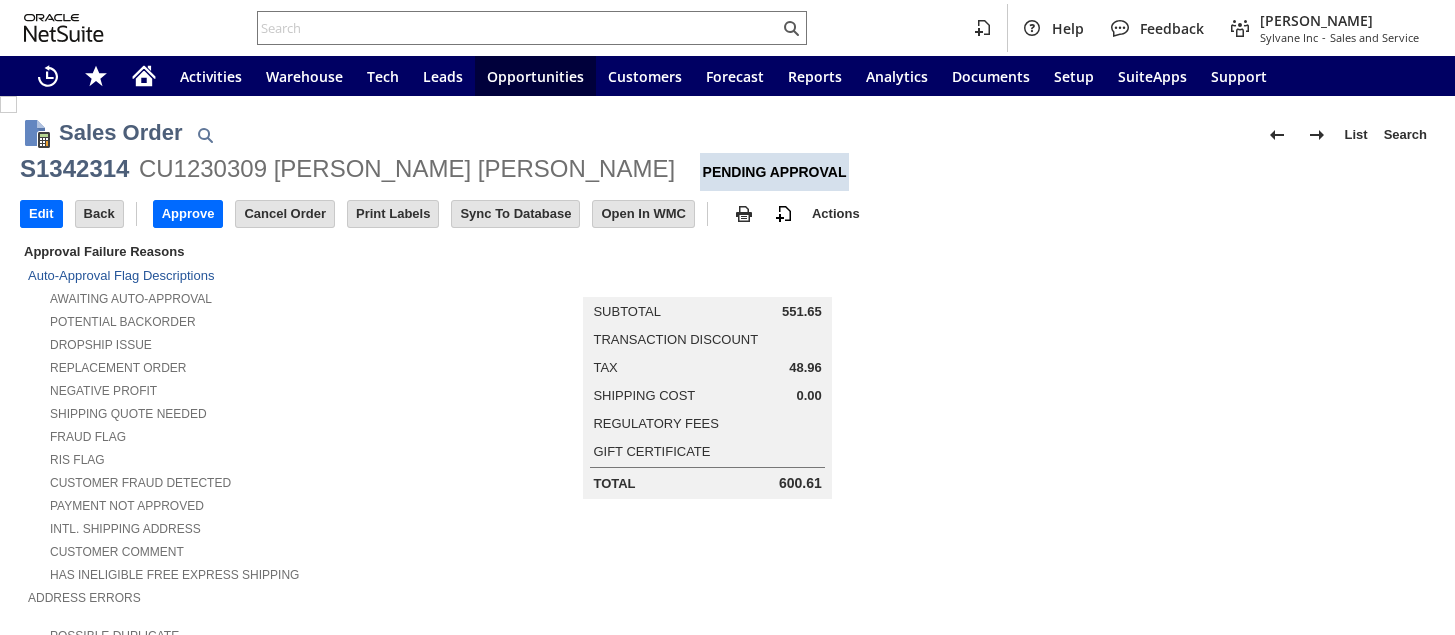 scroll, scrollTop: 0, scrollLeft: 0, axis: both 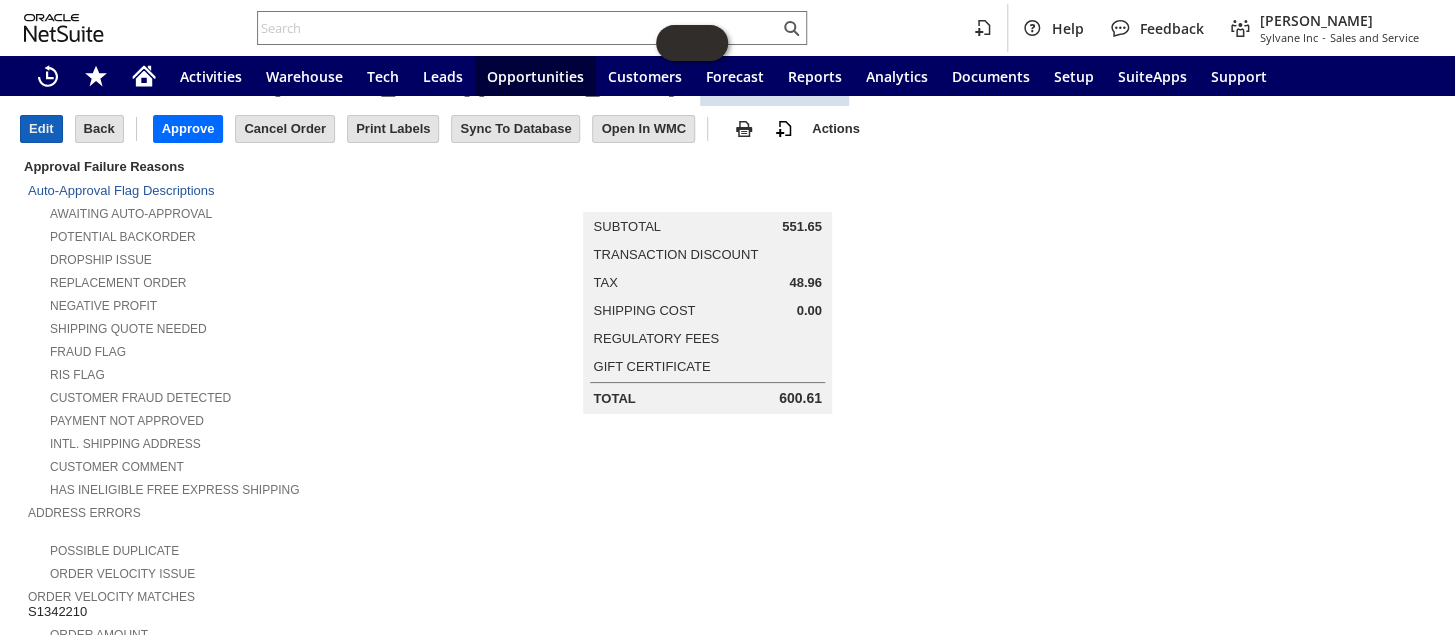 click on "Edit" at bounding box center [41, 129] 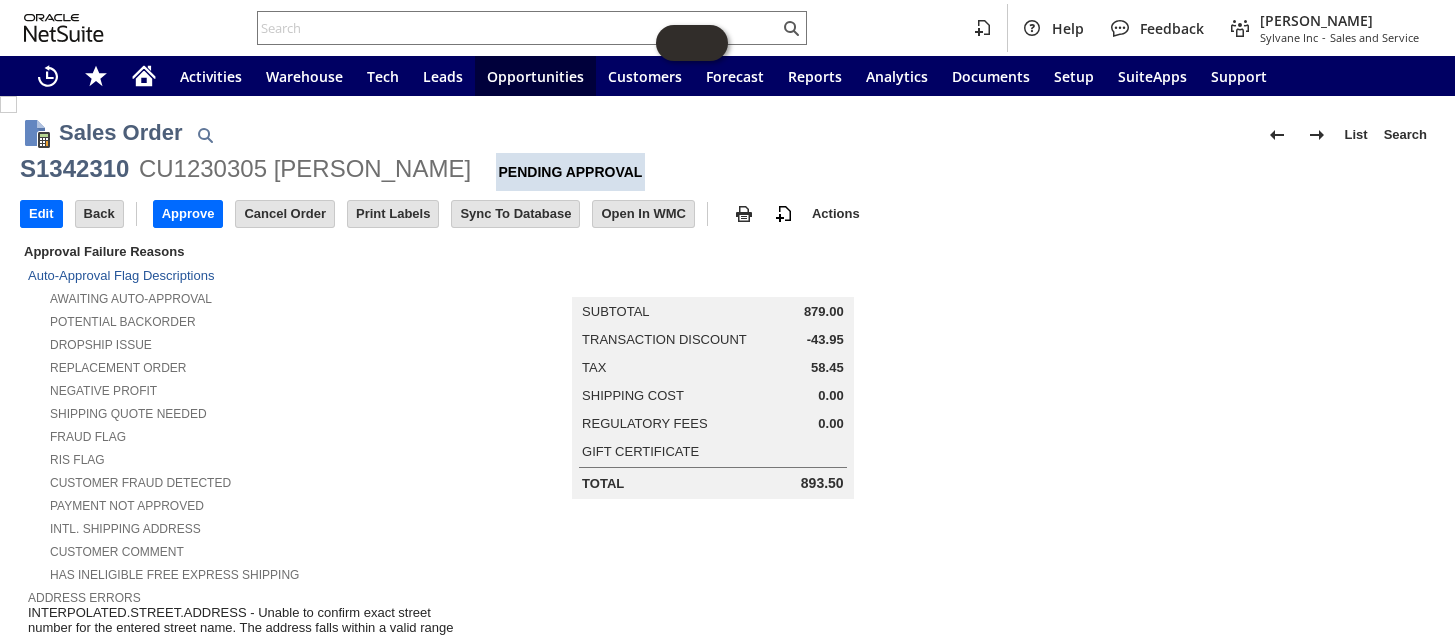 scroll, scrollTop: 0, scrollLeft: 0, axis: both 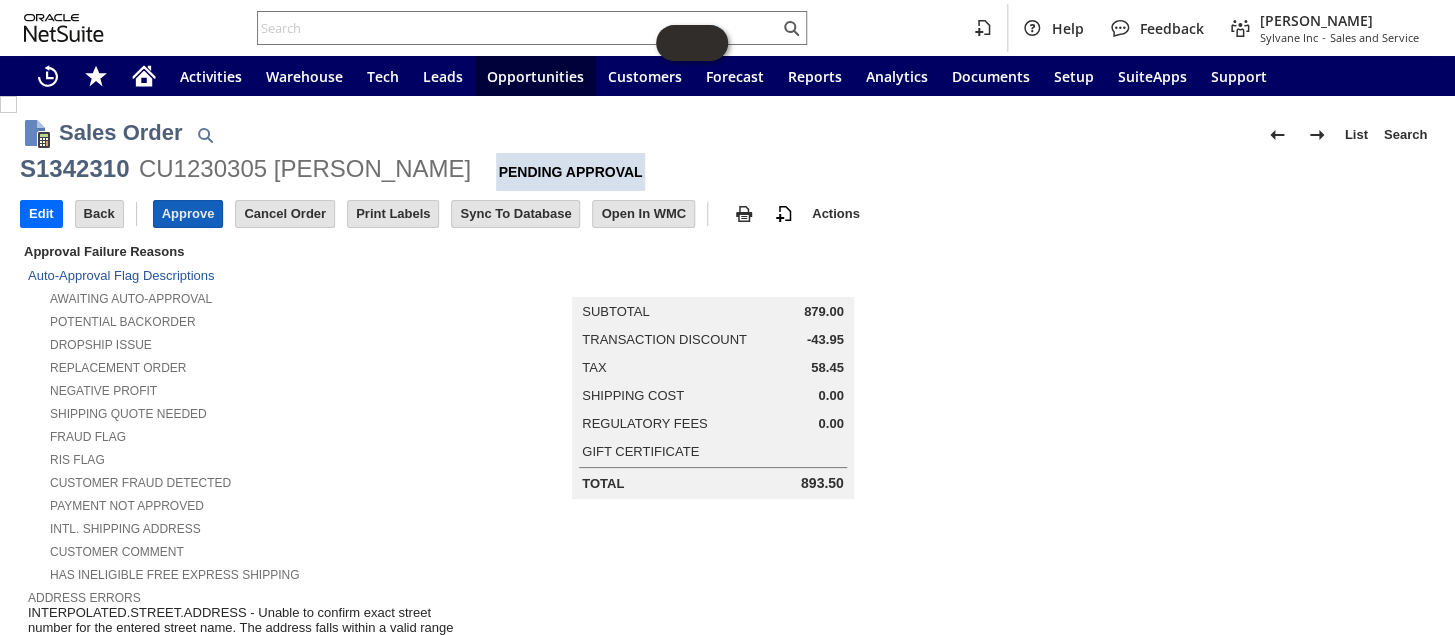 click on "Approve" at bounding box center (188, 214) 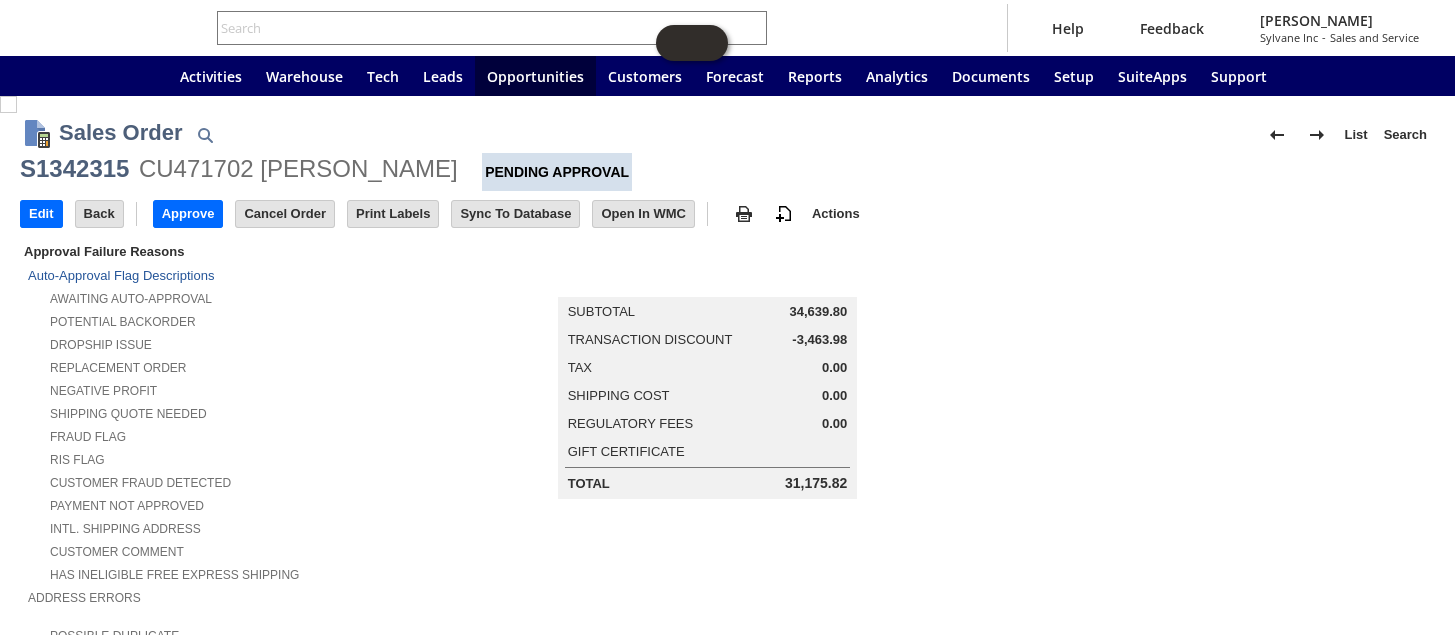 scroll, scrollTop: 0, scrollLeft: 0, axis: both 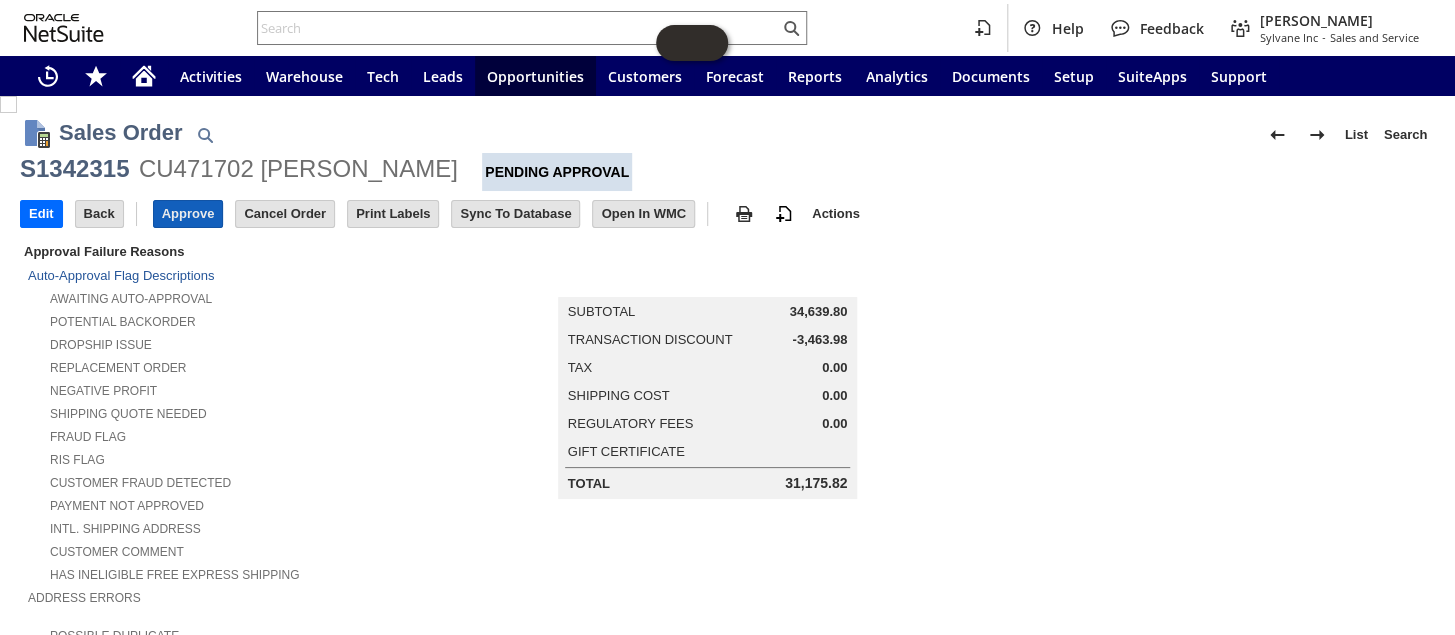 click on "Approve" at bounding box center [188, 214] 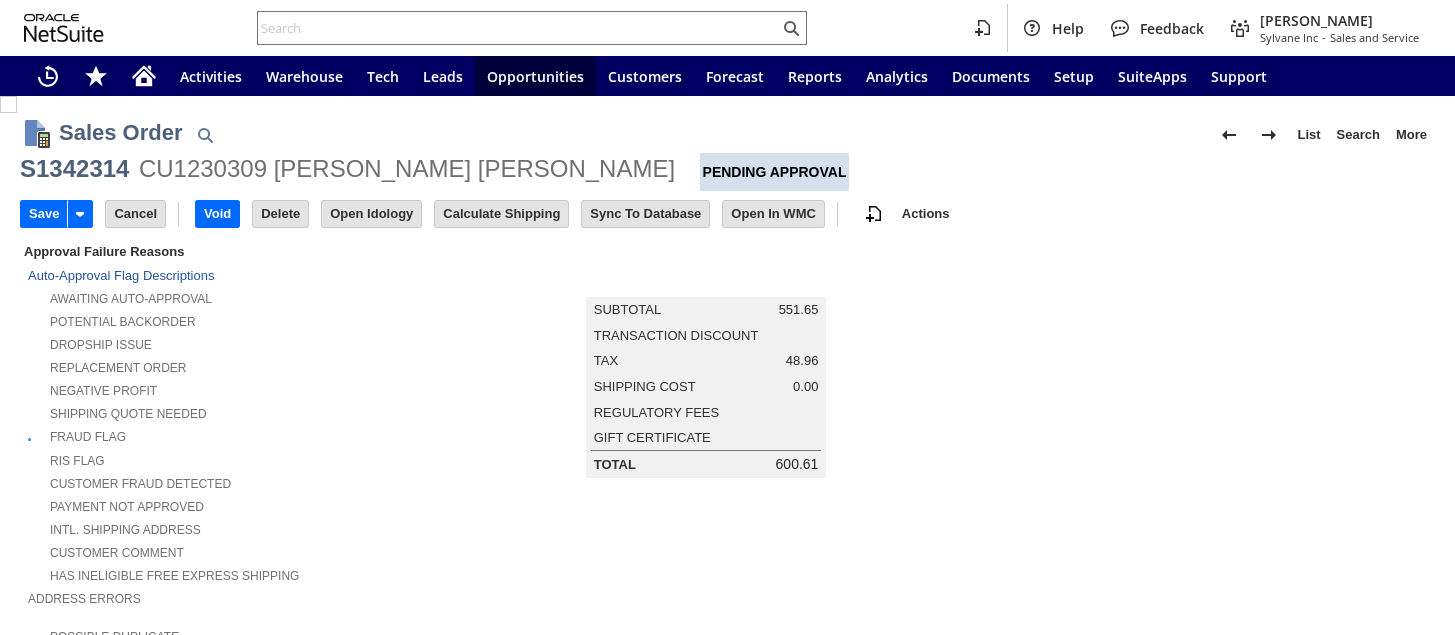 scroll, scrollTop: 0, scrollLeft: 0, axis: both 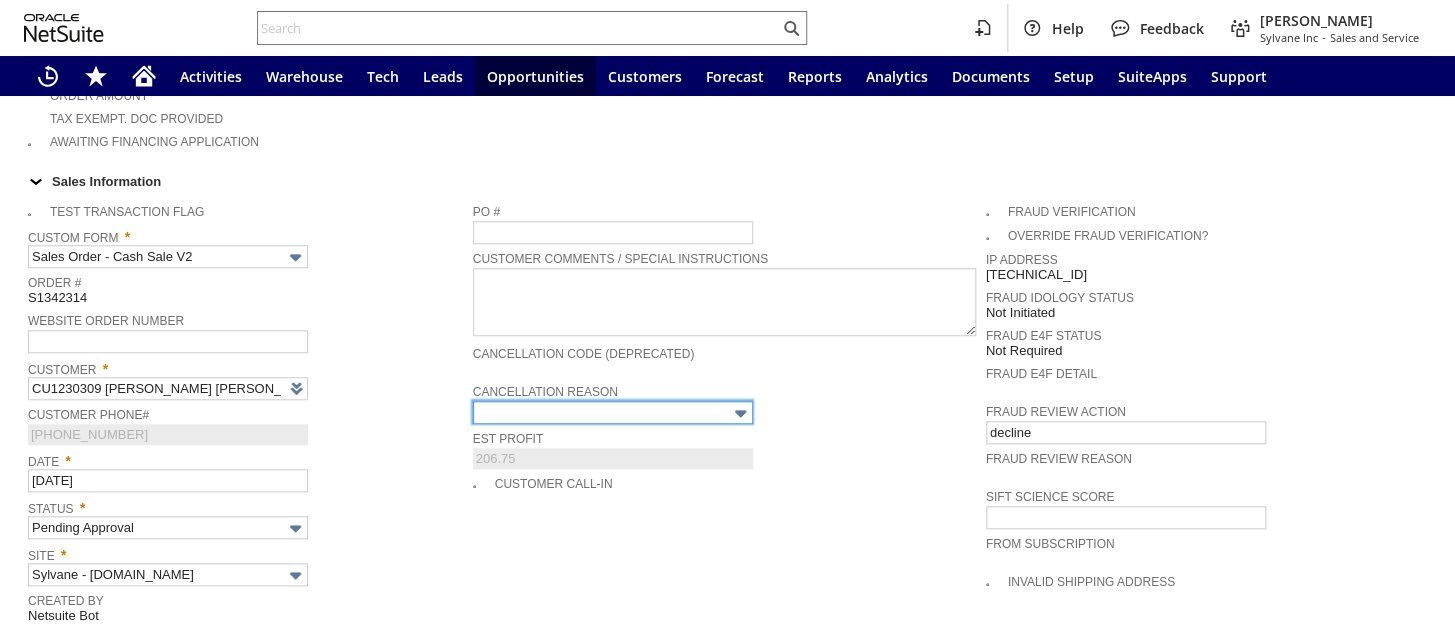 click at bounding box center (613, 412) 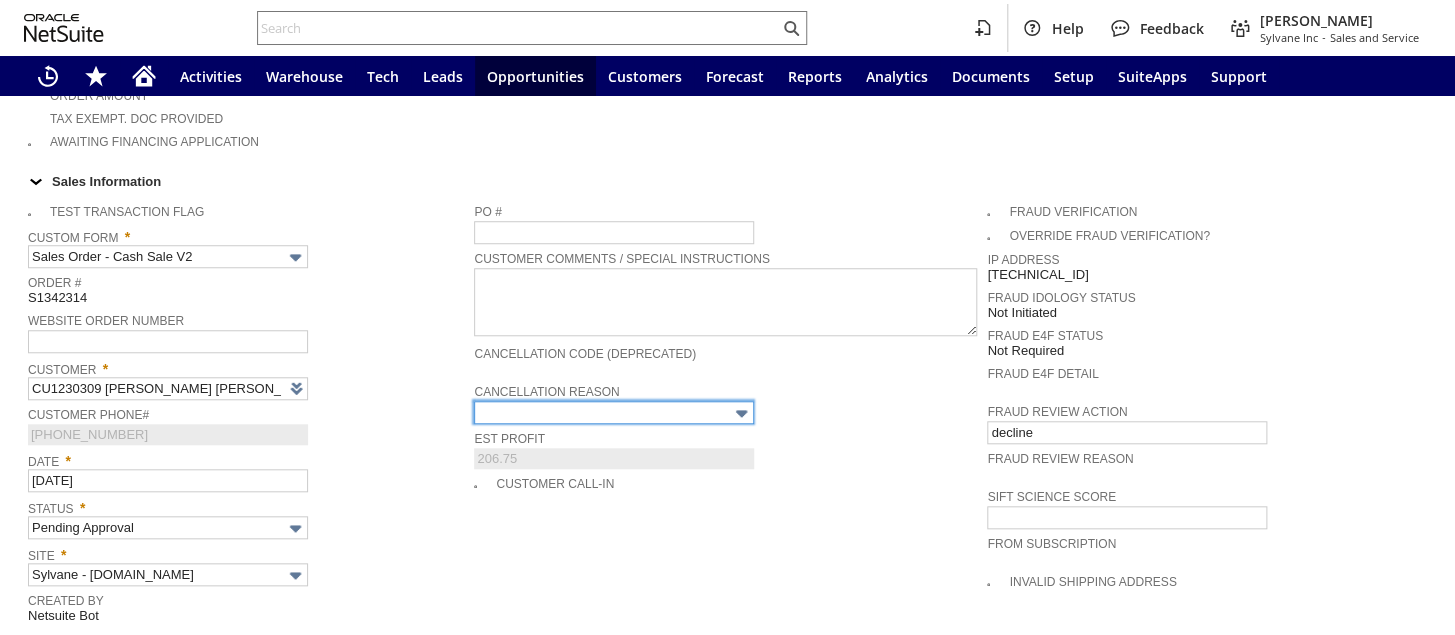 click at bounding box center (614, 412) 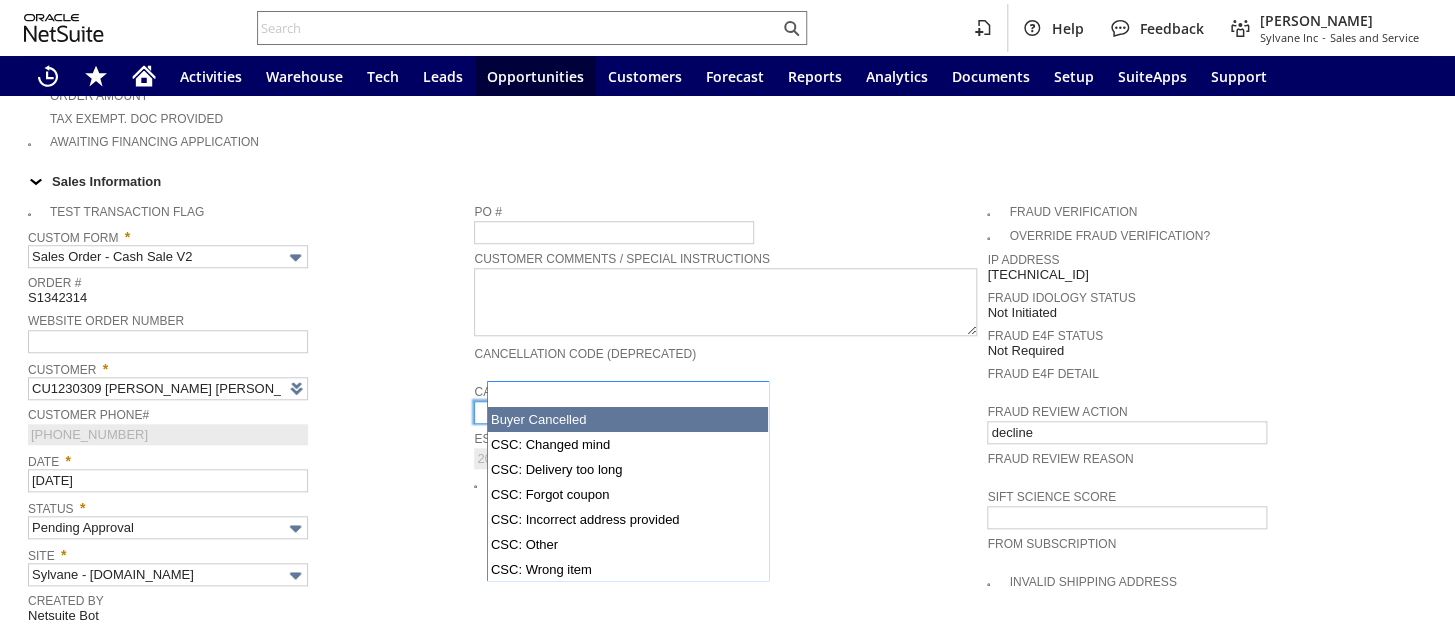 type on "Intelligent Recommendations ⁰" 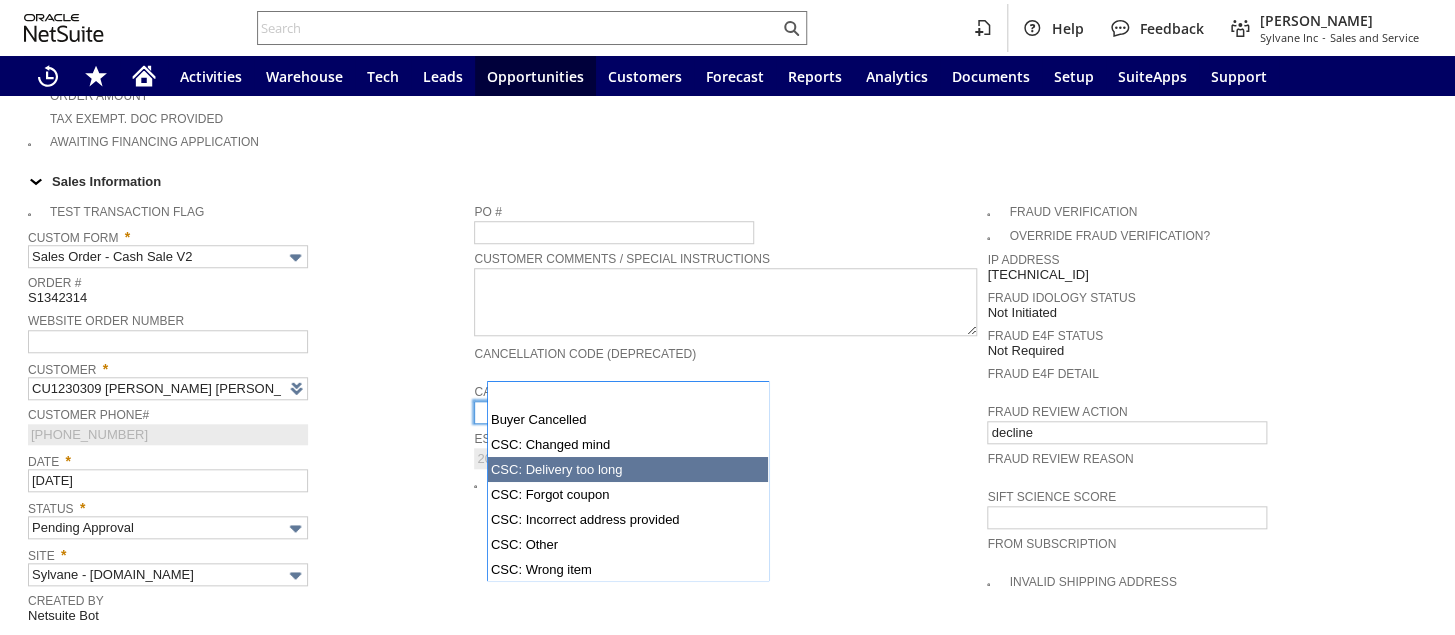 scroll, scrollTop: 145, scrollLeft: 0, axis: vertical 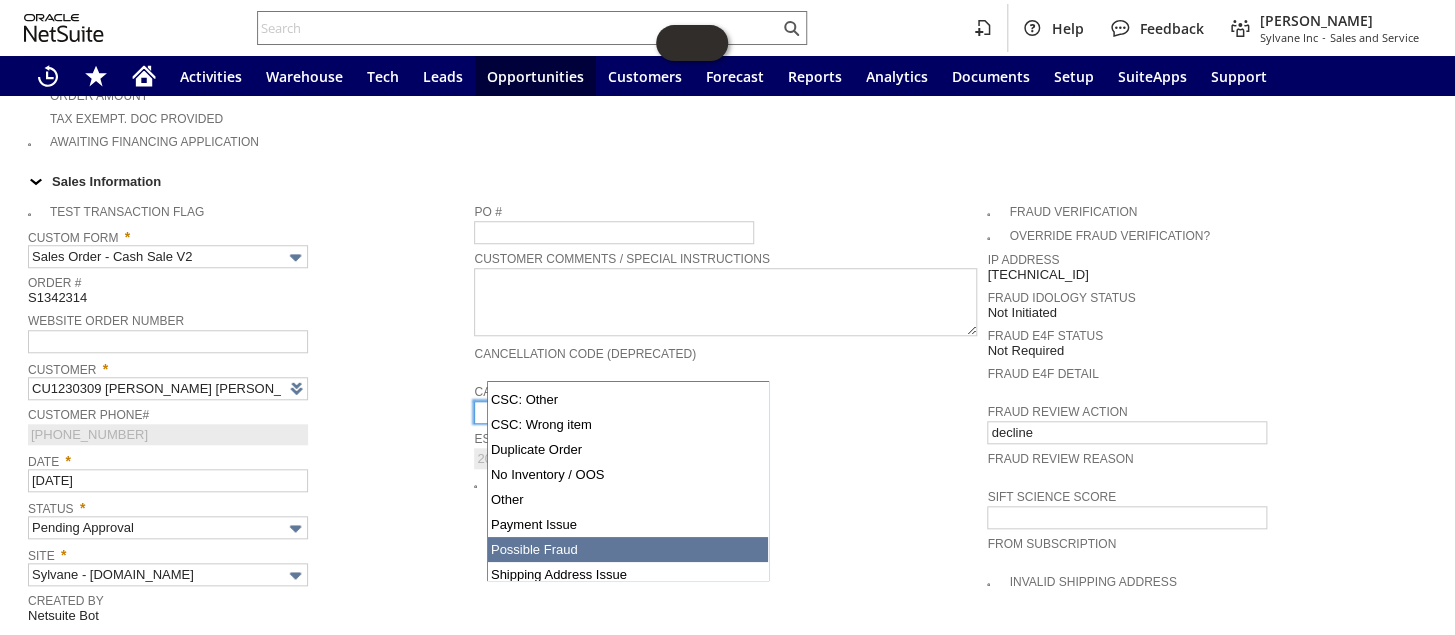 type on "Possible Fraud" 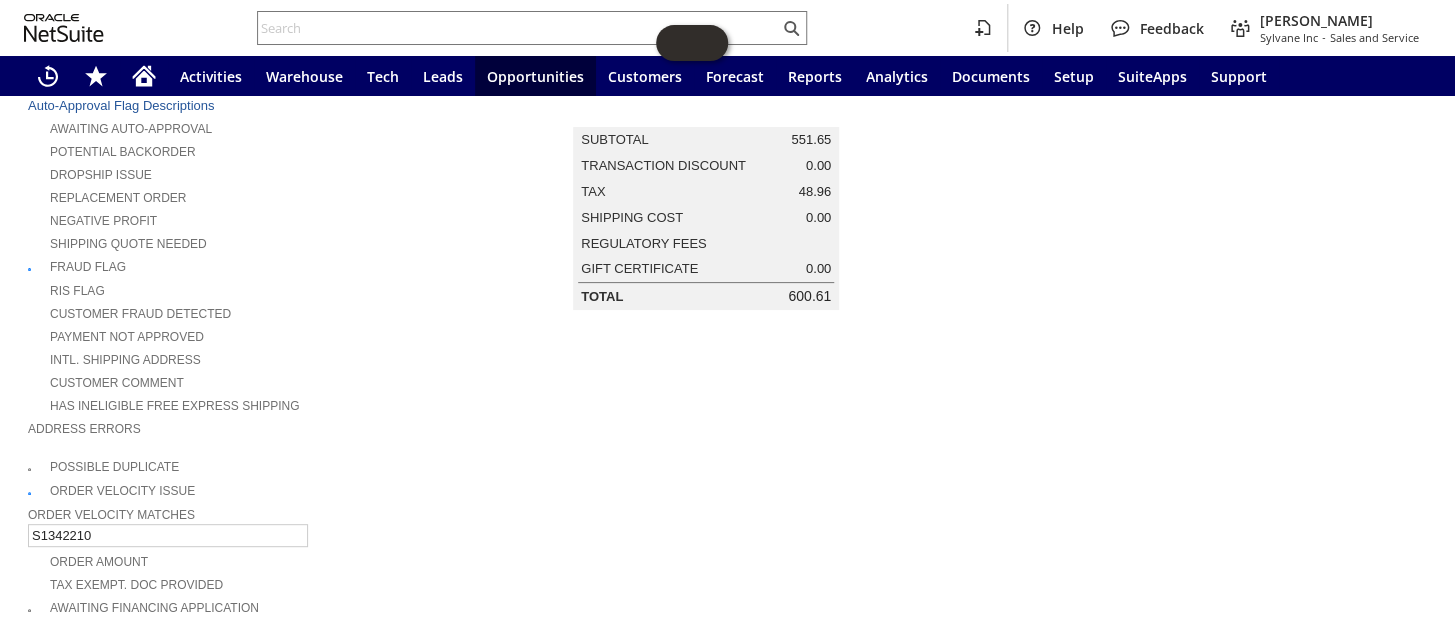scroll, scrollTop: 0, scrollLeft: 0, axis: both 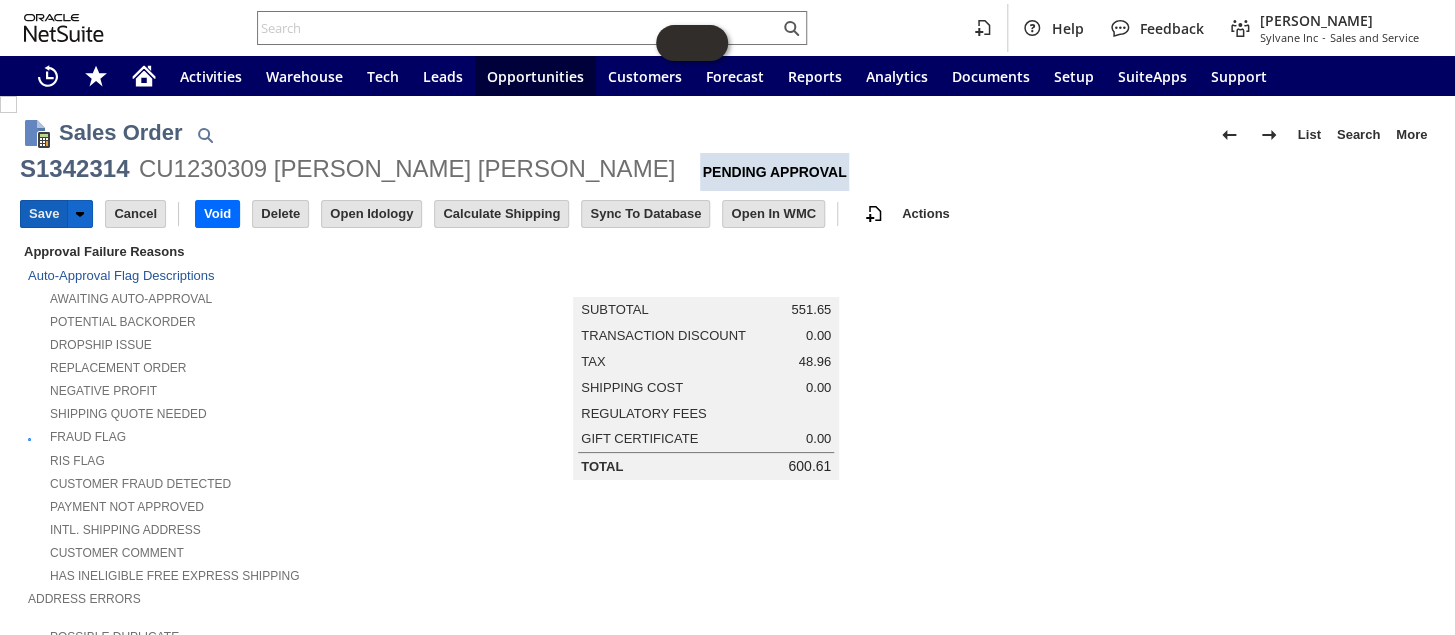 click on "Save" at bounding box center (44, 214) 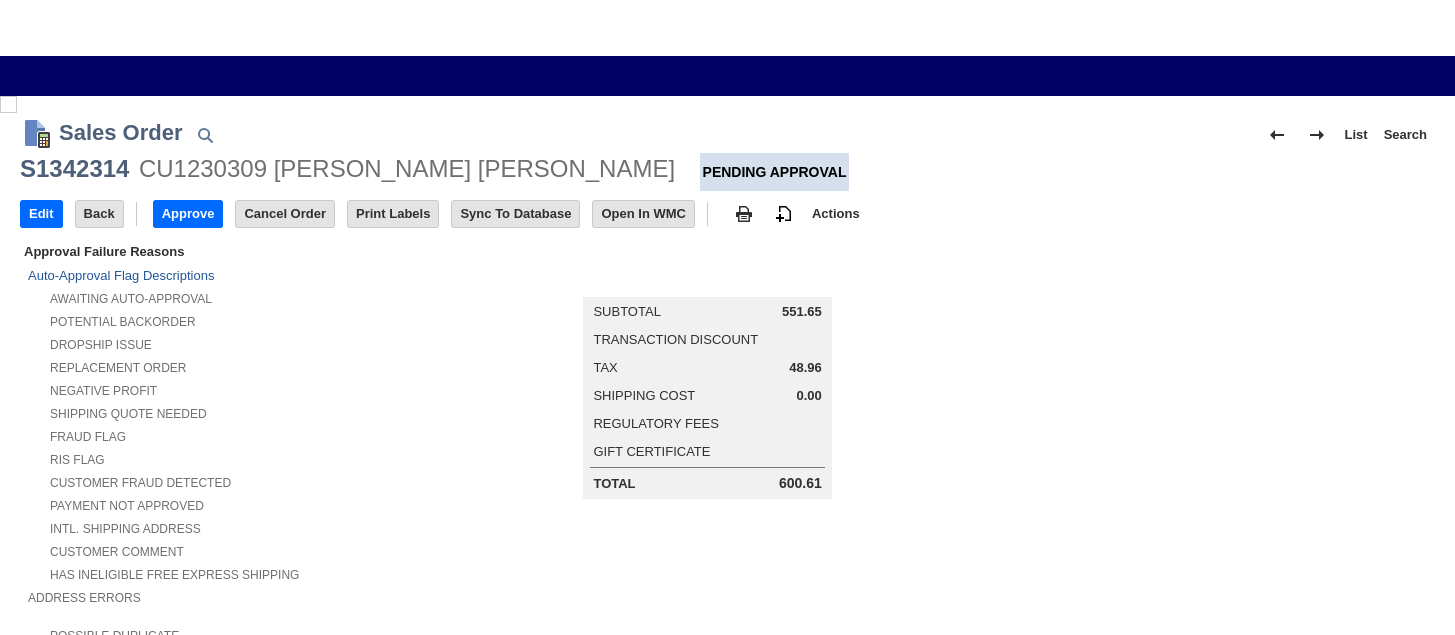 scroll, scrollTop: 0, scrollLeft: 0, axis: both 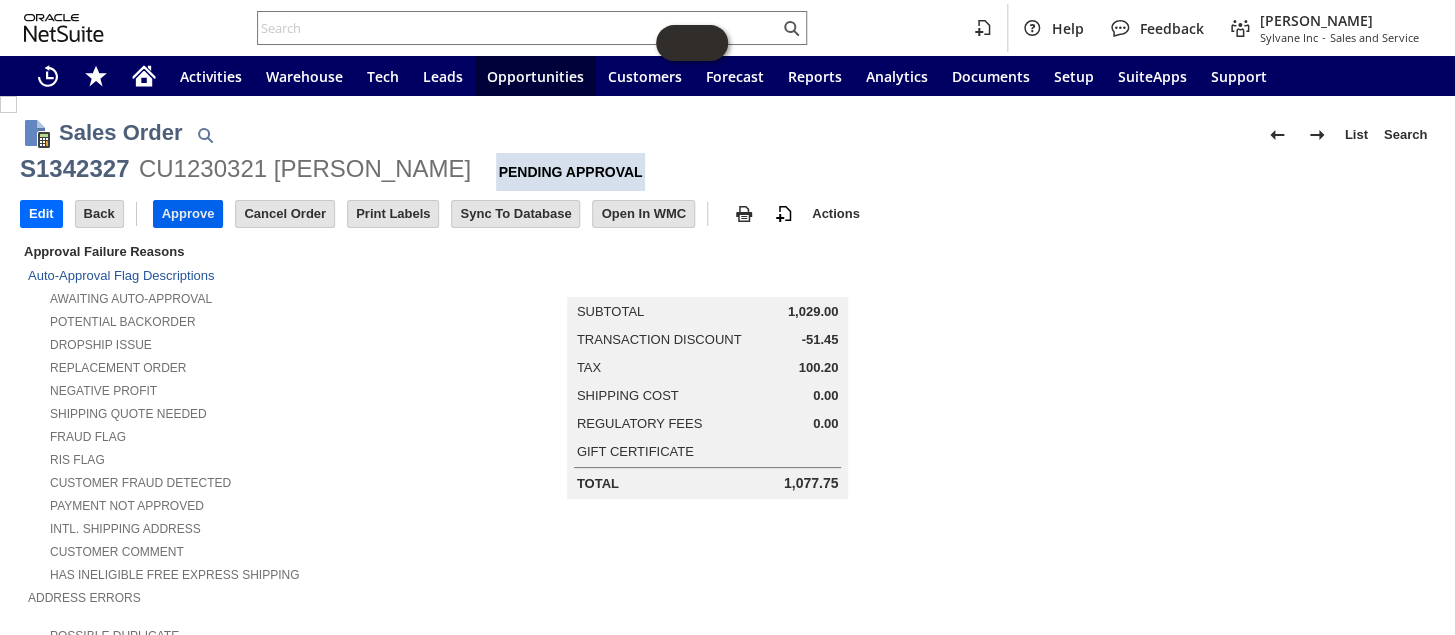 click on "Approve" at bounding box center (188, 214) 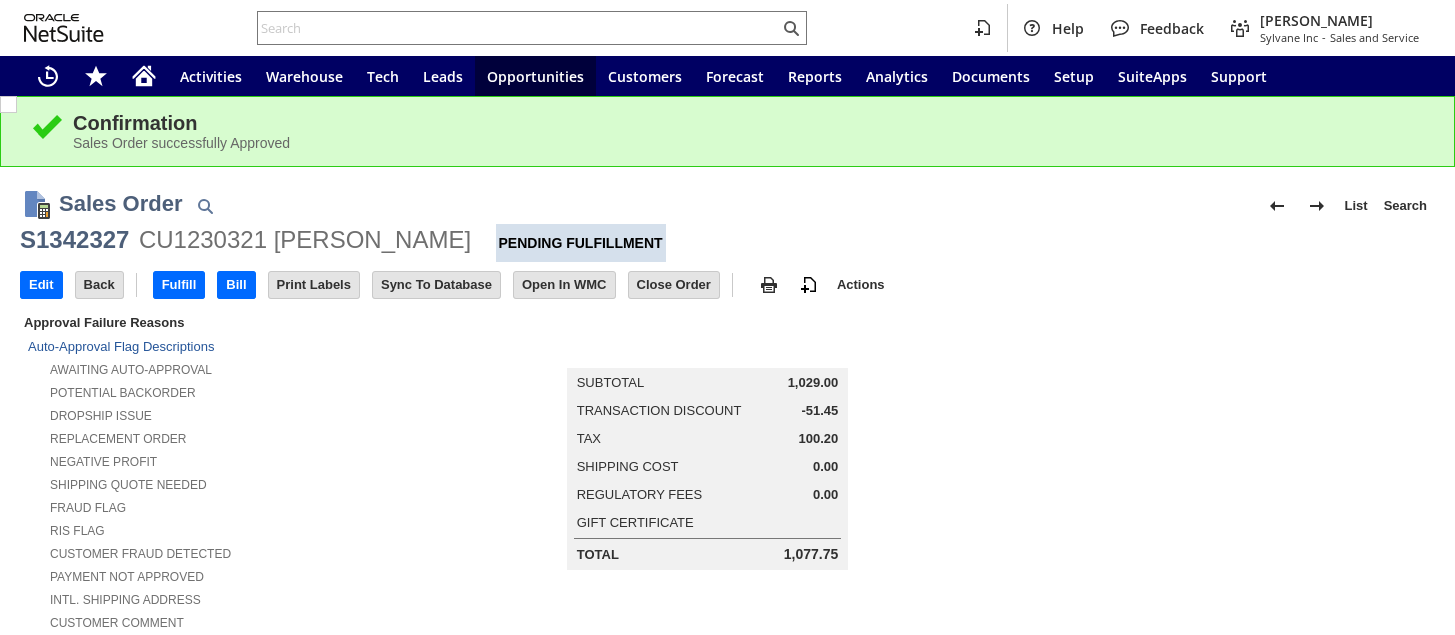 scroll, scrollTop: 0, scrollLeft: 0, axis: both 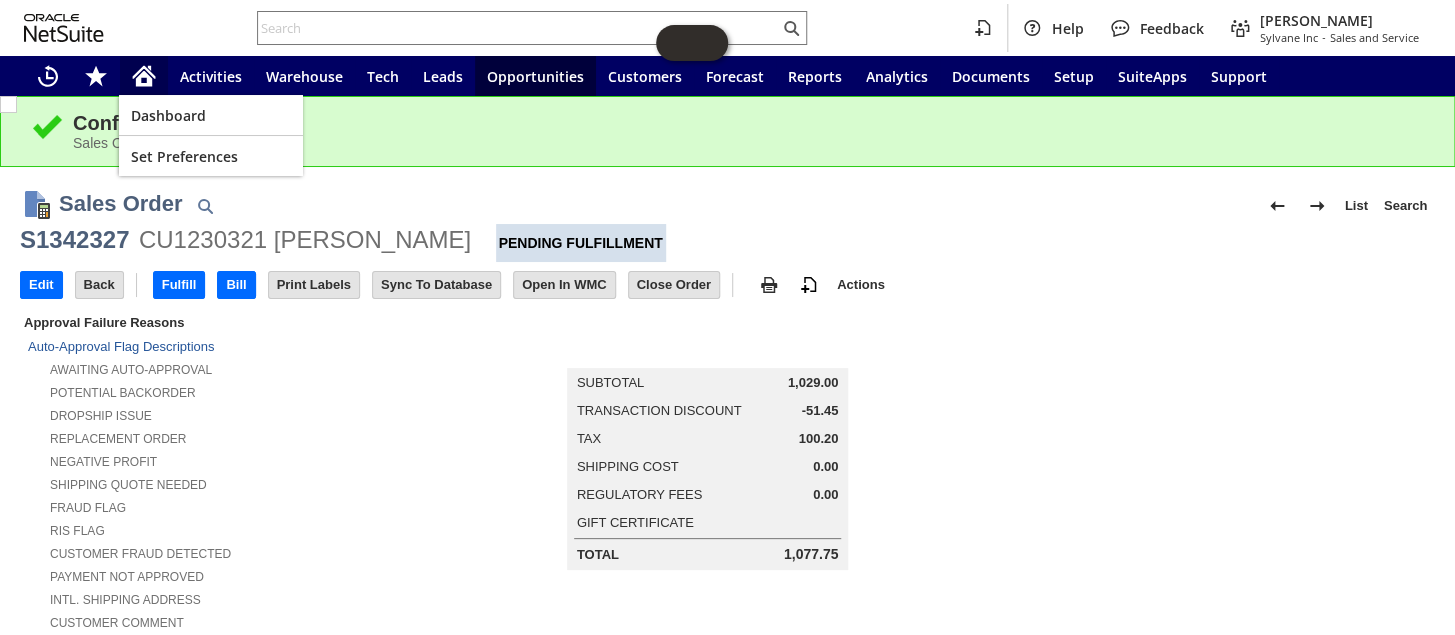 click 